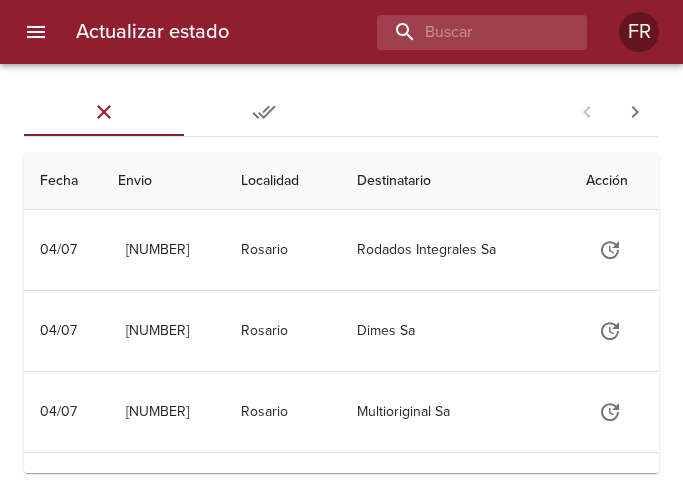 scroll, scrollTop: 0, scrollLeft: 0, axis: both 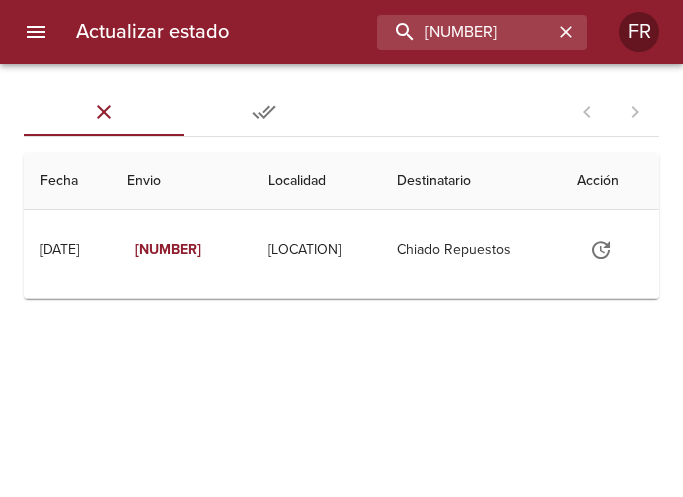 click on "Destinatario" at bounding box center (471, 181) 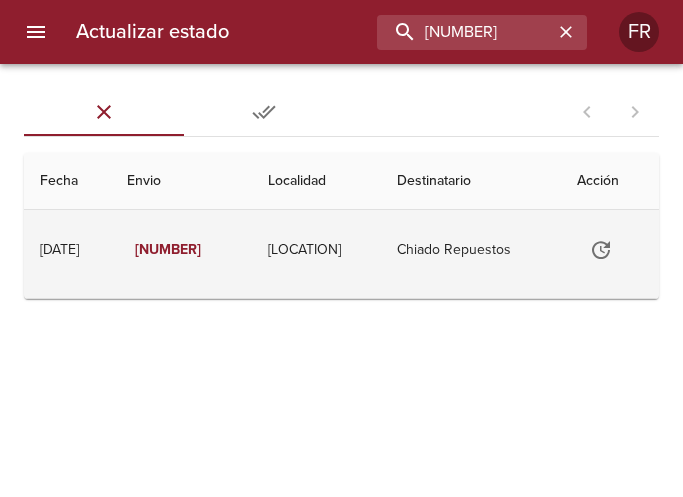 click on "Chiado Repuestos" at bounding box center [471, 250] 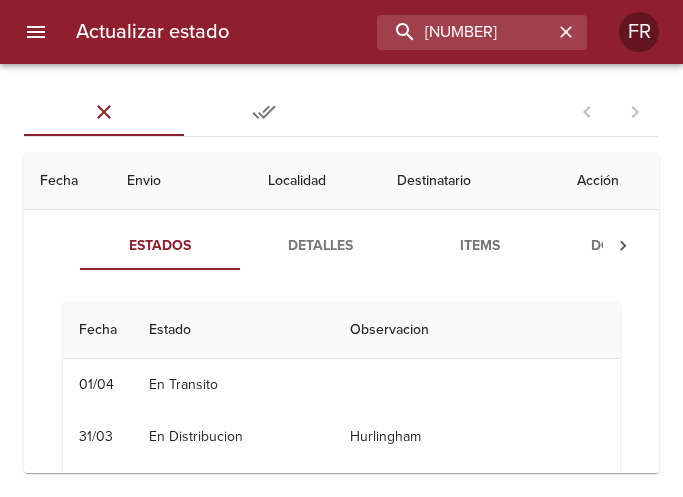 click on "Detalles" at bounding box center [320, 246] 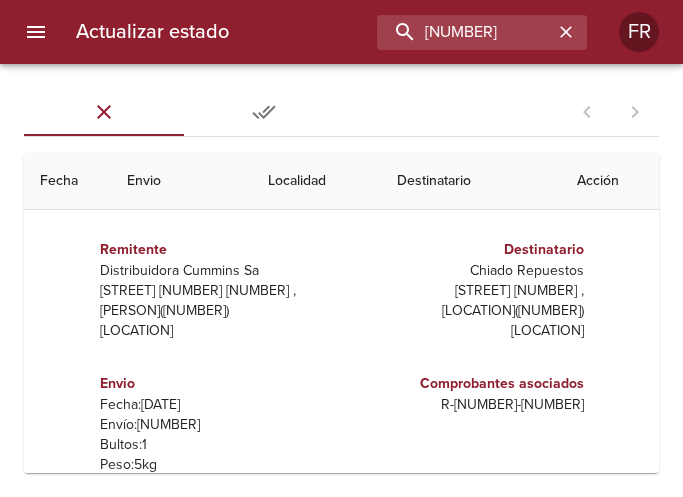 scroll, scrollTop: 200, scrollLeft: 0, axis: vertical 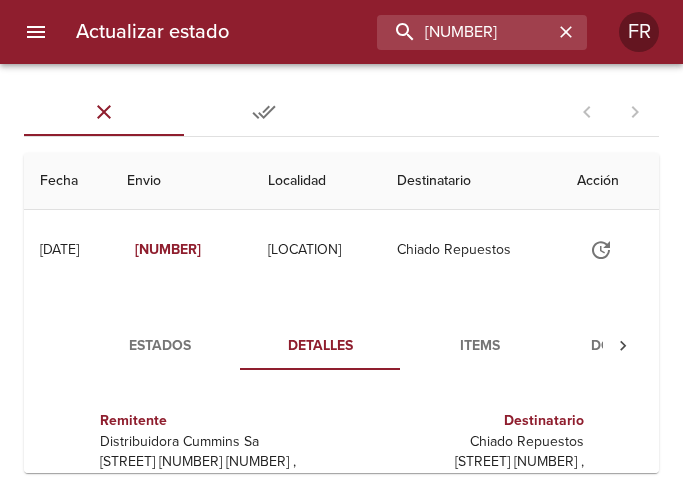 click on "Items" at bounding box center (480, 346) 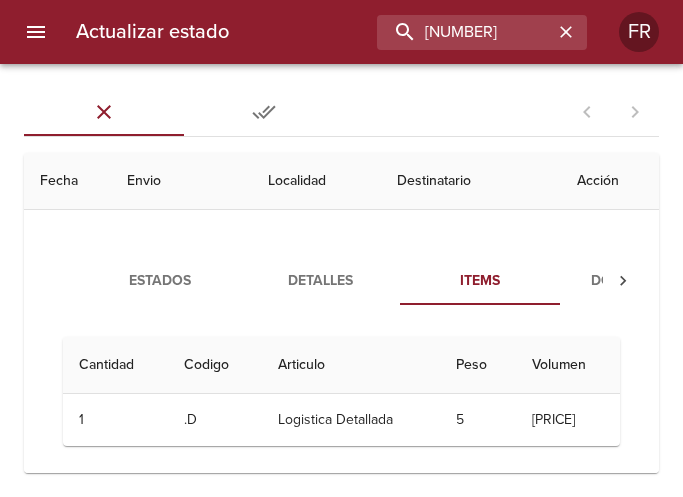 scroll, scrollTop: 94, scrollLeft: 0, axis: vertical 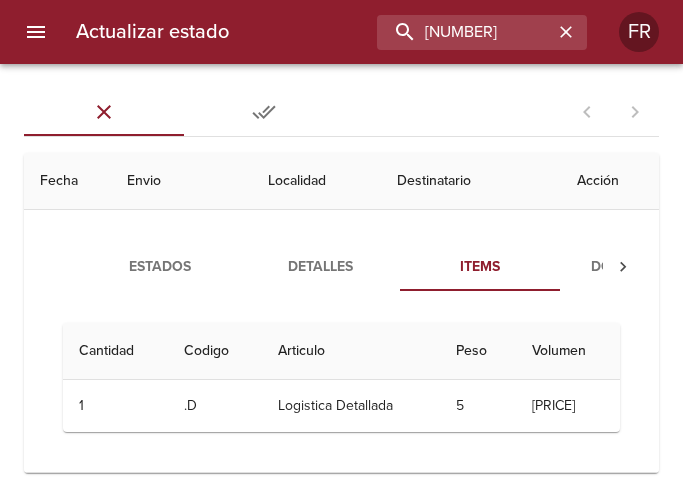 click on "Logistica Detallada" at bounding box center (351, 406) 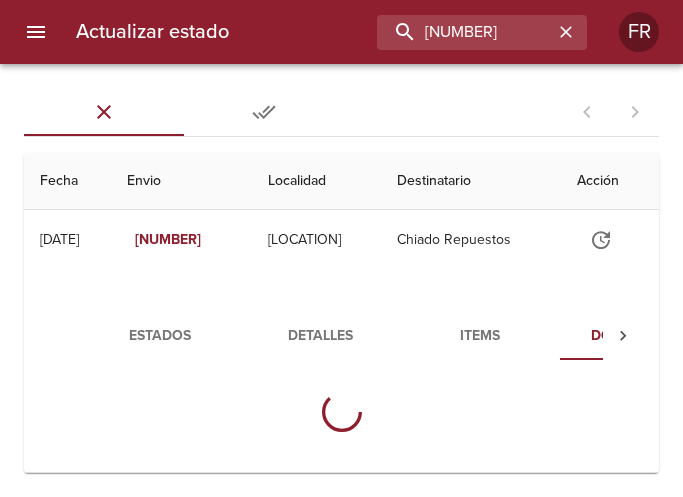 scroll, scrollTop: 25, scrollLeft: 0, axis: vertical 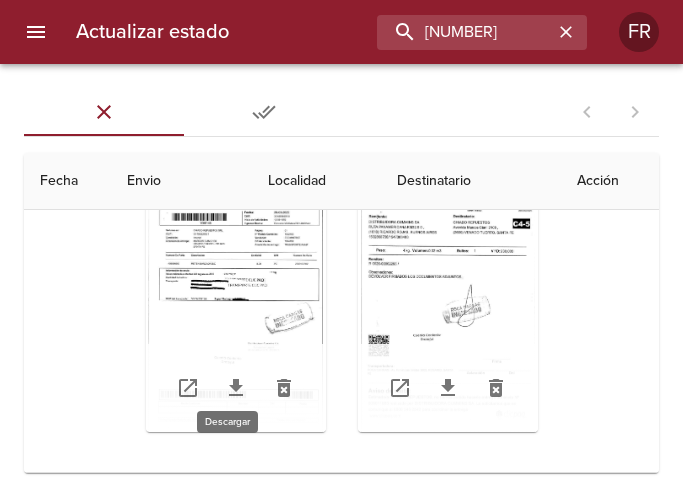 click at bounding box center (236, 388) 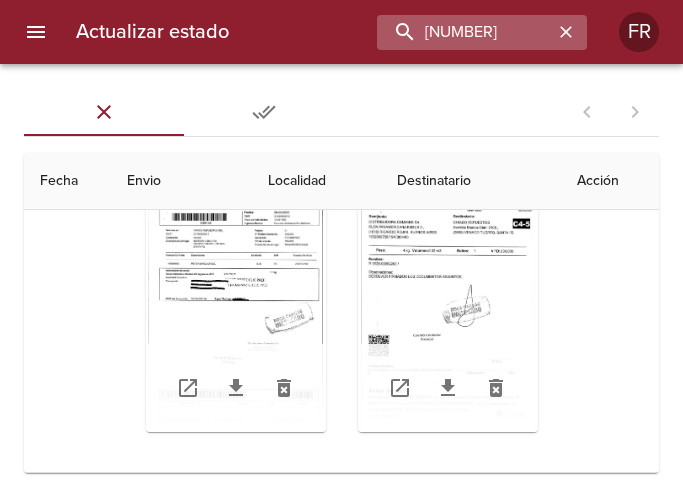 click at bounding box center [566, 32] 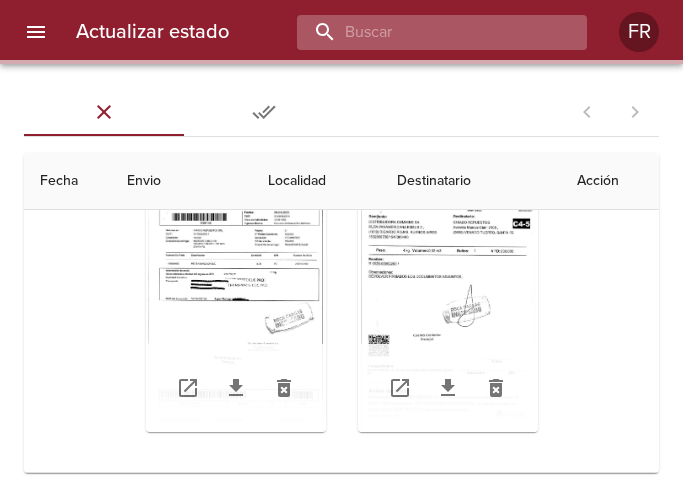 click at bounding box center [425, 32] 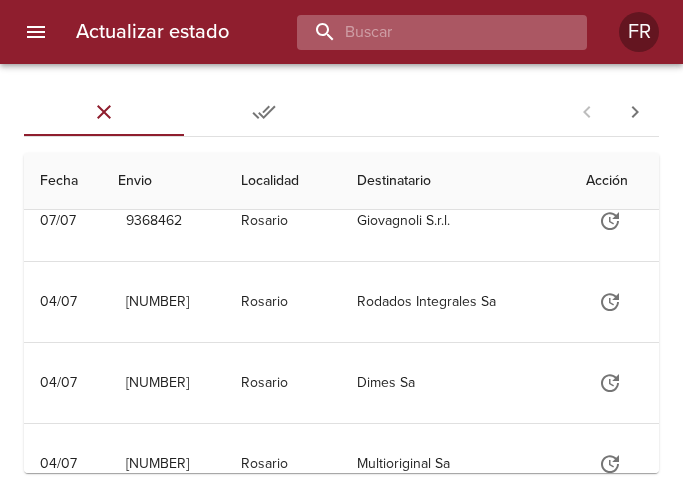 scroll, scrollTop: 0, scrollLeft: 0, axis: both 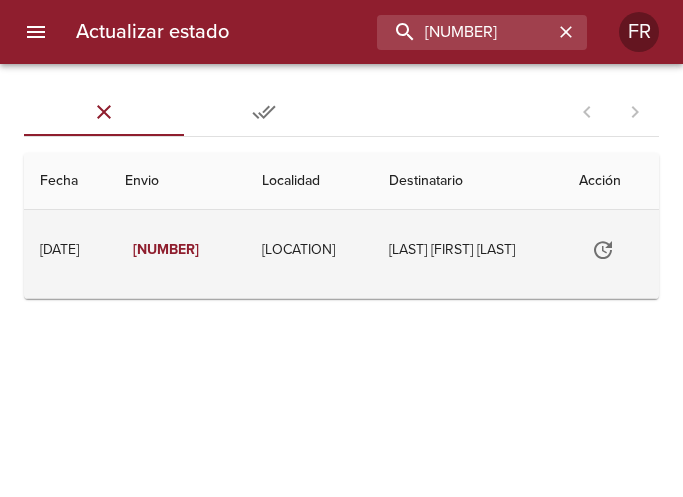 click on "[LAST] [FIRST] [LAST]" at bounding box center [468, 250] 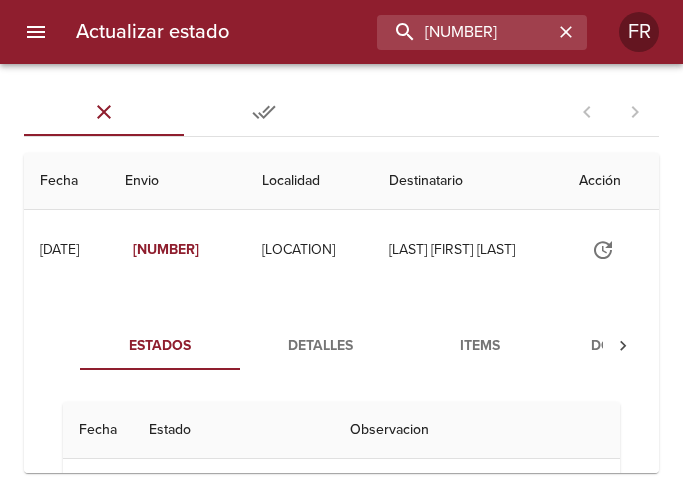click on "Documentos" at bounding box center (640, 346) 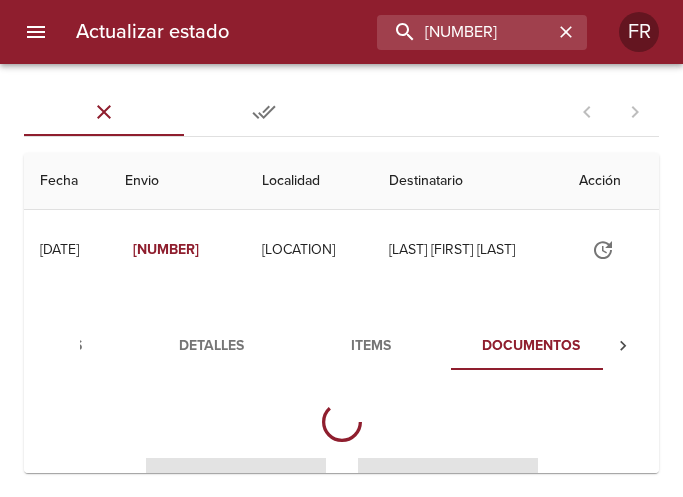 scroll, scrollTop: 0, scrollLeft: 117, axis: horizontal 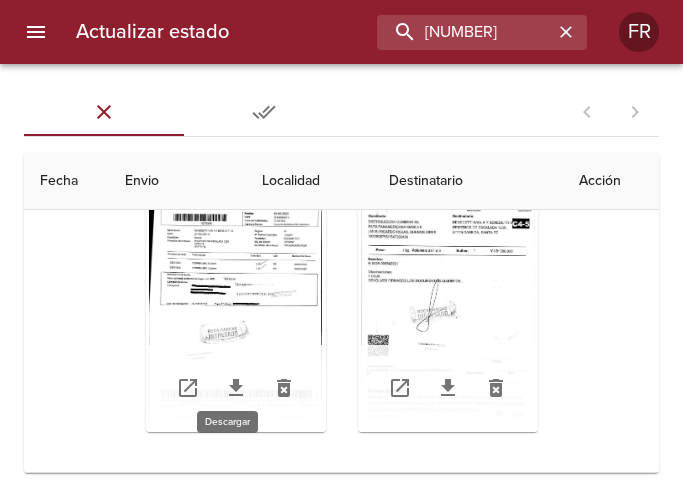 click at bounding box center (236, 388) 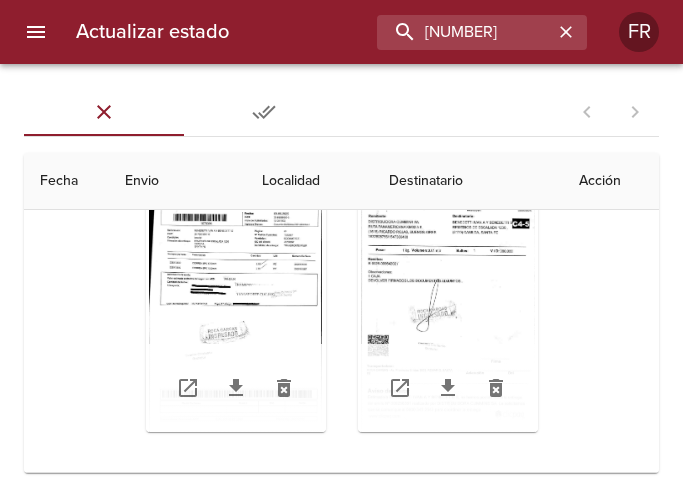 scroll, scrollTop: 217, scrollLeft: 0, axis: vertical 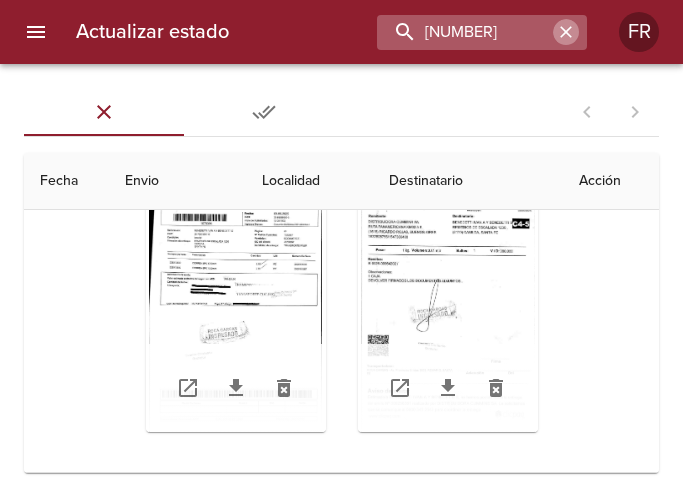 click at bounding box center [566, 32] 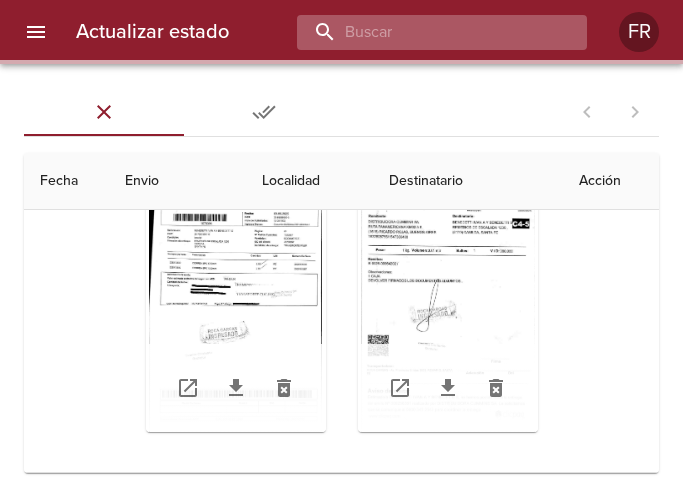 click at bounding box center (425, 32) 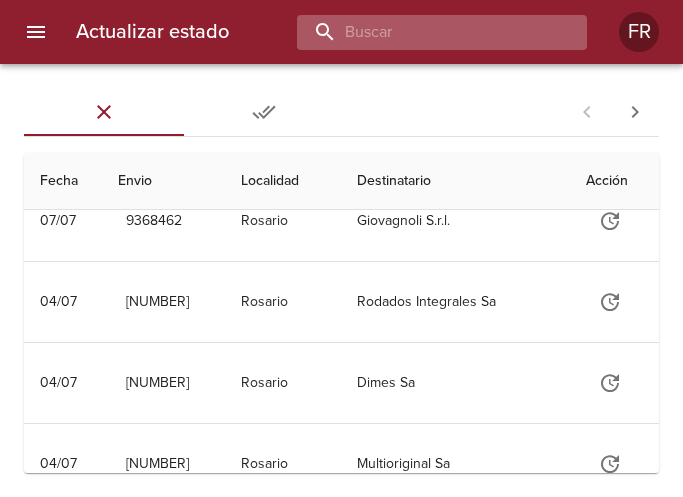 scroll, scrollTop: 0, scrollLeft: 0, axis: both 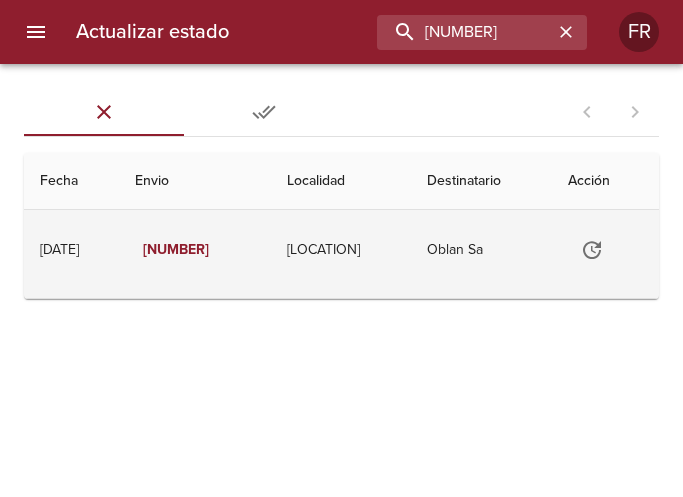 click at bounding box center (592, 250) 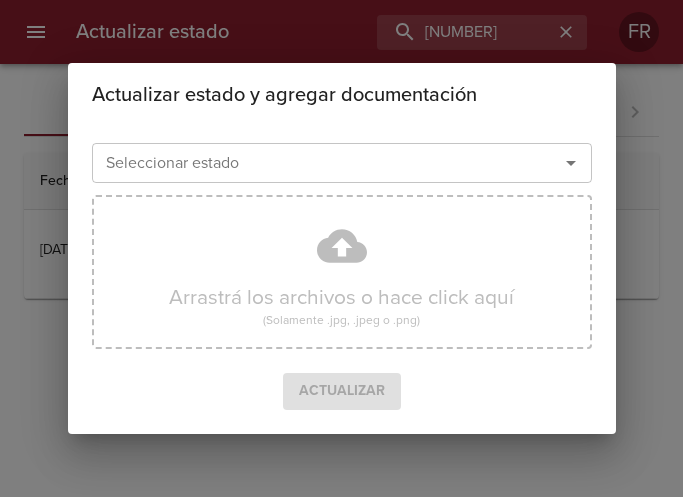 click on "Actualizar estado y agregar documentación Seleccionar estado Seleccionar estado Arrastrá los archivos o hace click aquí (Solamente .jpg, .jpeg o .png) Actualizar" at bounding box center [341, 248] 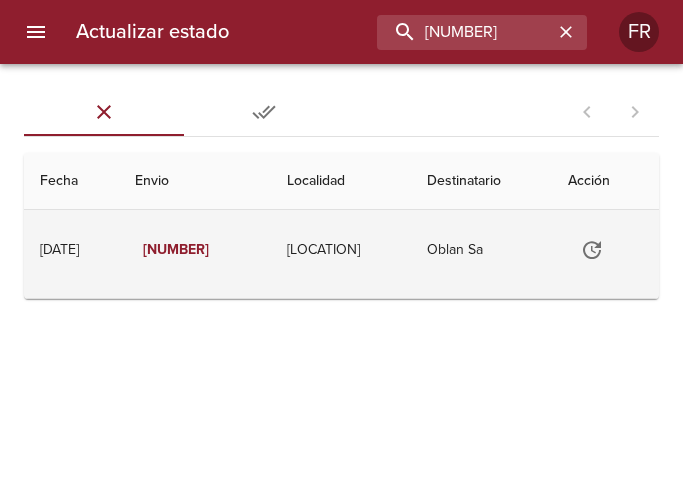 click on "[LOCATION]" at bounding box center [341, 250] 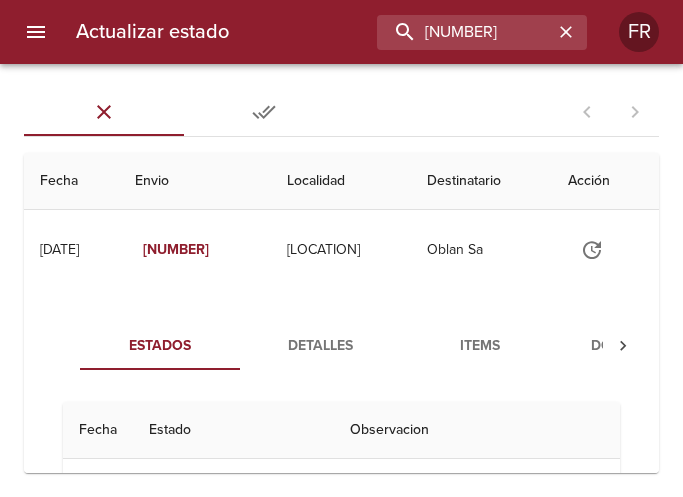 click on "Documentos" at bounding box center [640, 346] 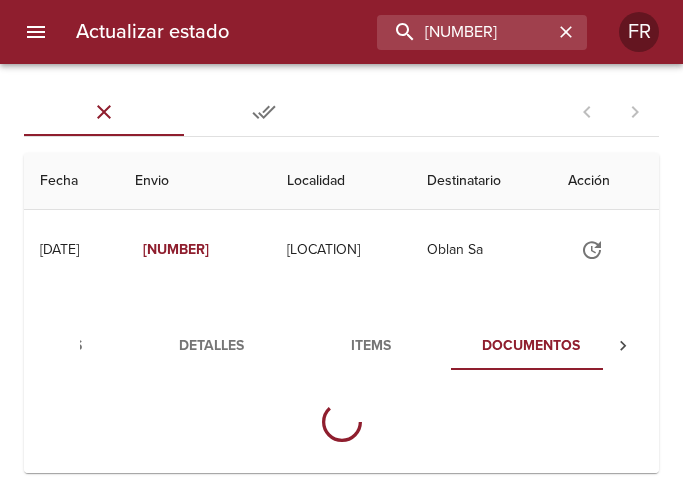 scroll, scrollTop: 0, scrollLeft: 117, axis: horizontal 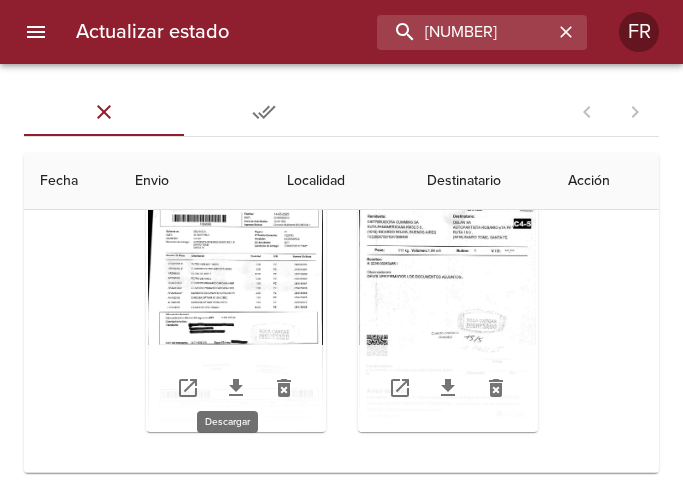 click at bounding box center [236, 387] 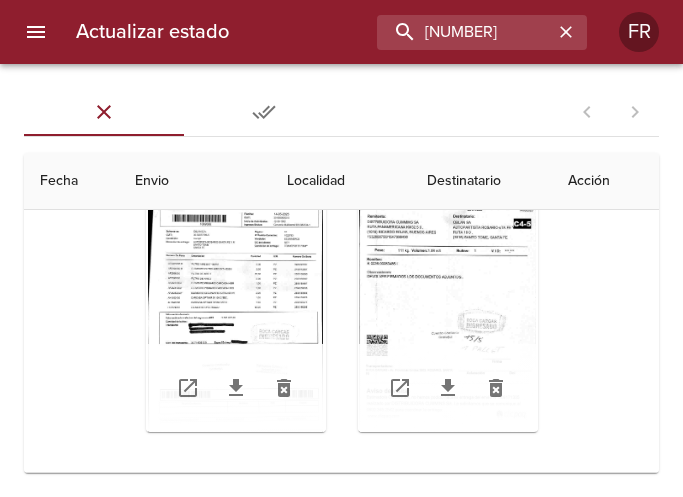 scroll, scrollTop: 217, scrollLeft: 0, axis: vertical 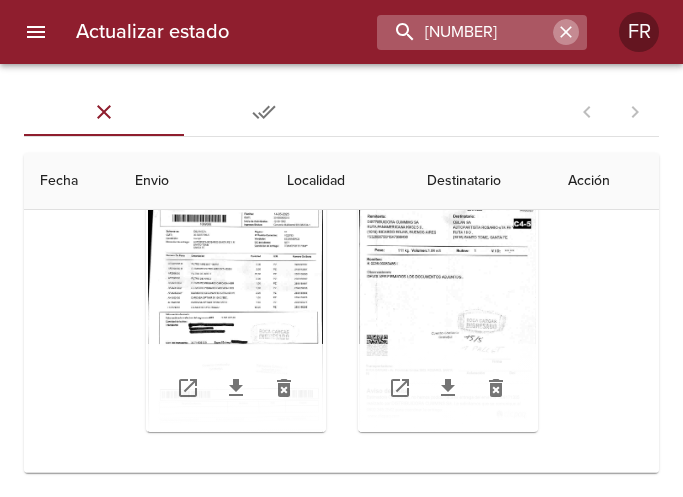 click at bounding box center [566, 32] 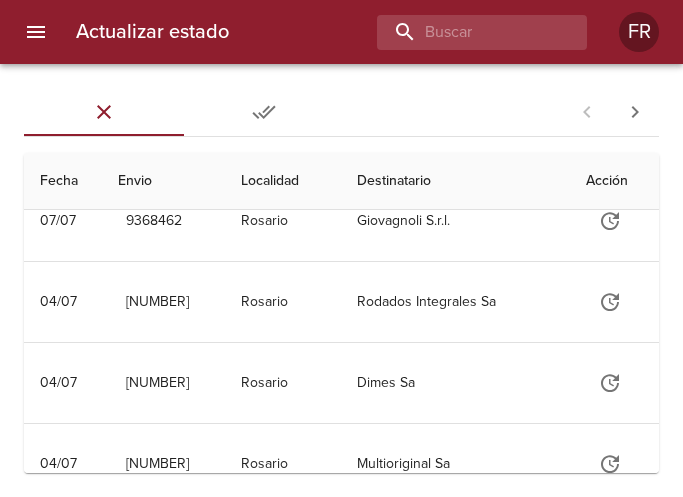 scroll, scrollTop: 0, scrollLeft: 0, axis: both 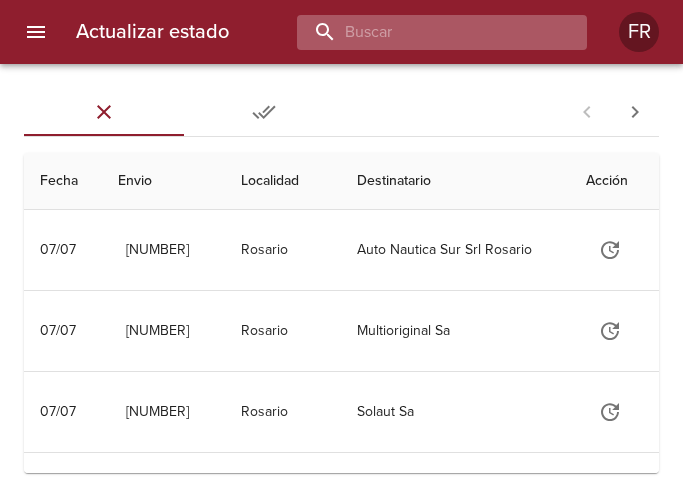 click at bounding box center (425, 32) 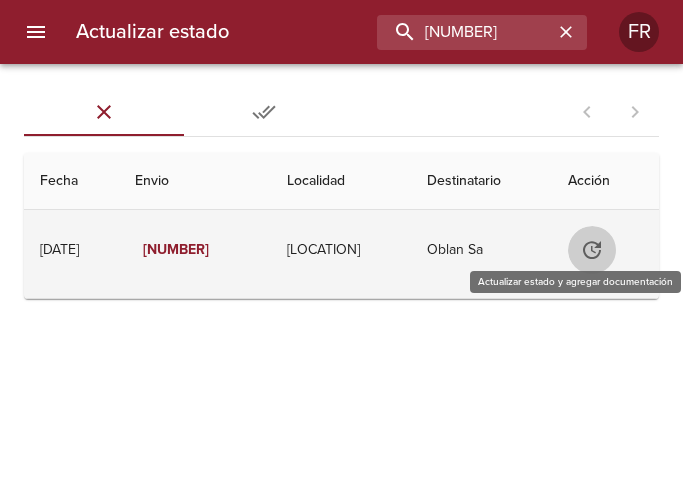 click at bounding box center (592, 250) 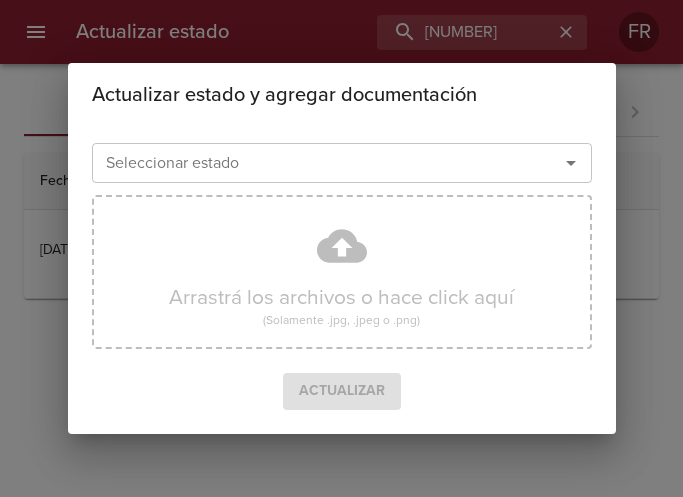 click on "Actualizar estado y agregar documentación Seleccionar estado Seleccionar estado Arrastrá los archivos o hace click aquí (Solamente .jpg, .jpeg o .png) Actualizar" at bounding box center [341, 248] 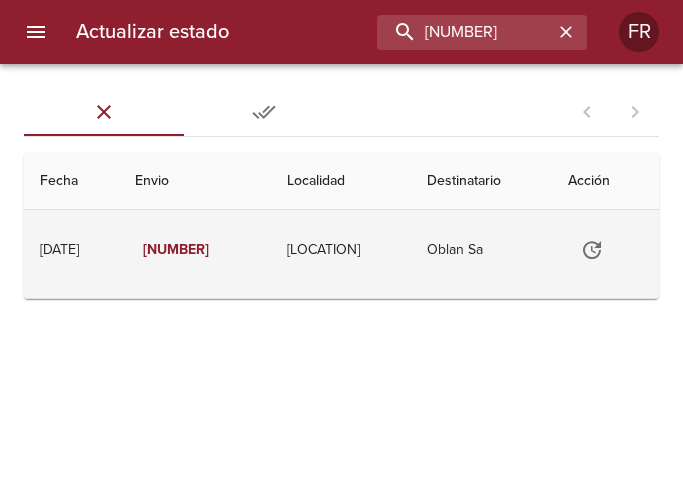 click on "[LOCATION]" at bounding box center (341, 250) 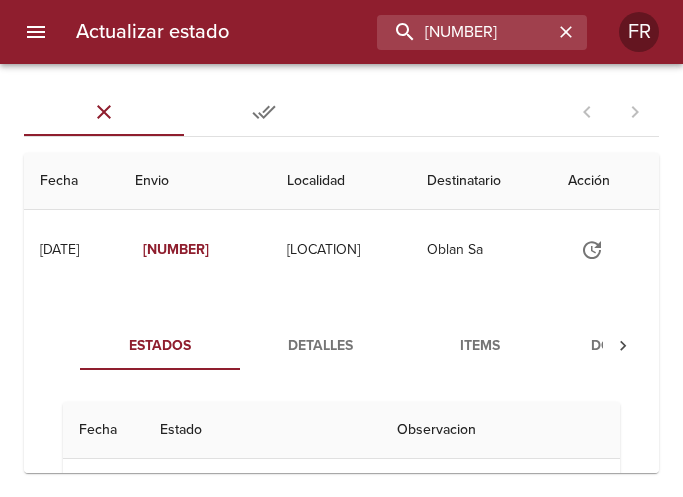 click at bounding box center [623, 346] 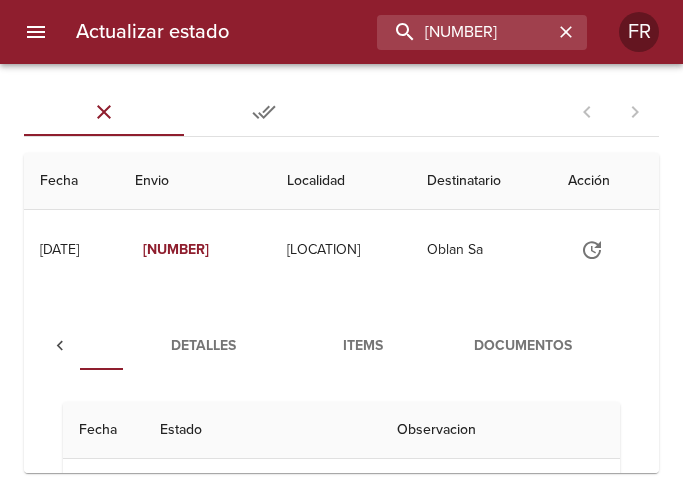 click on "Documentos" at bounding box center [523, 346] 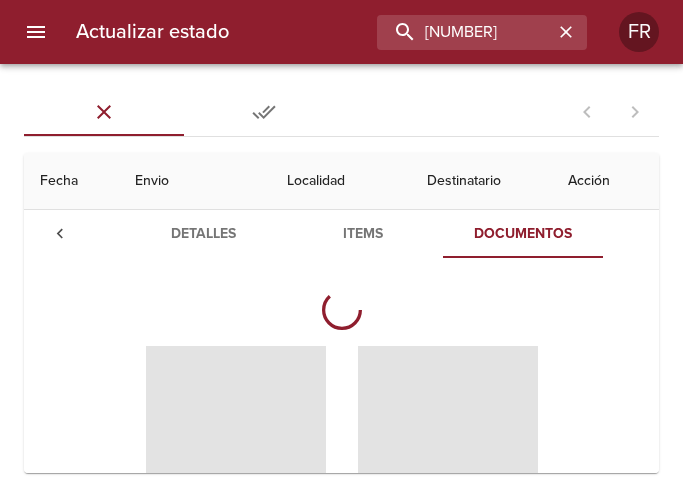 scroll, scrollTop: 300, scrollLeft: 0, axis: vertical 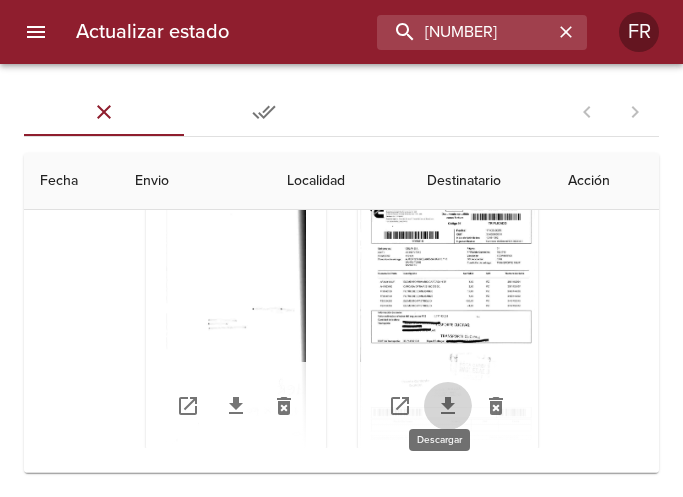 click at bounding box center (448, 406) 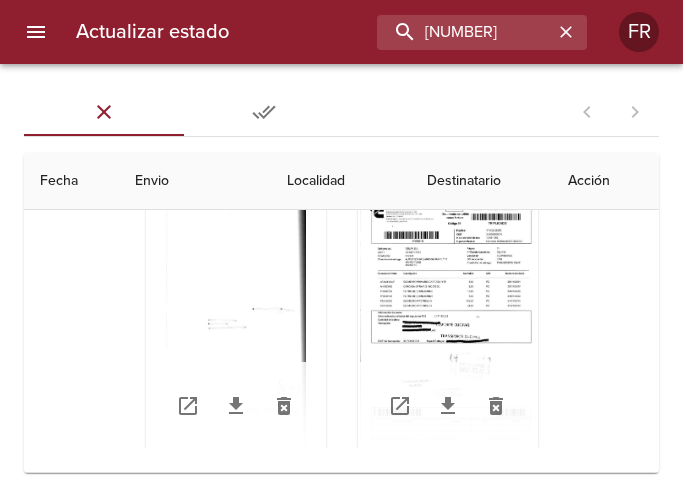 click at bounding box center (341, 325) 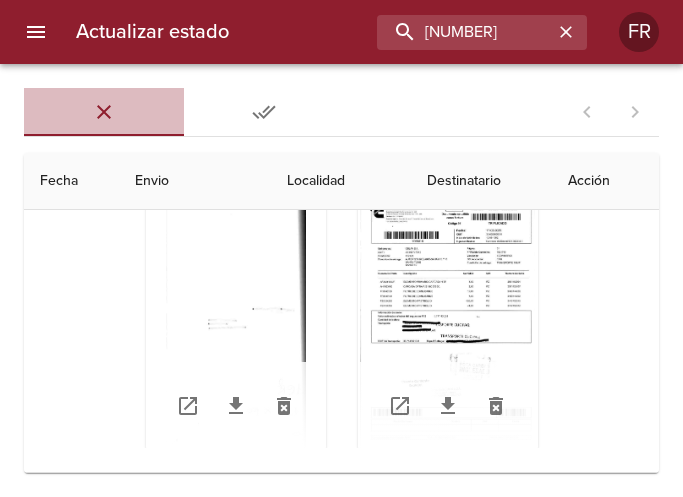 click on "Sin Entregar" at bounding box center [104, 112] 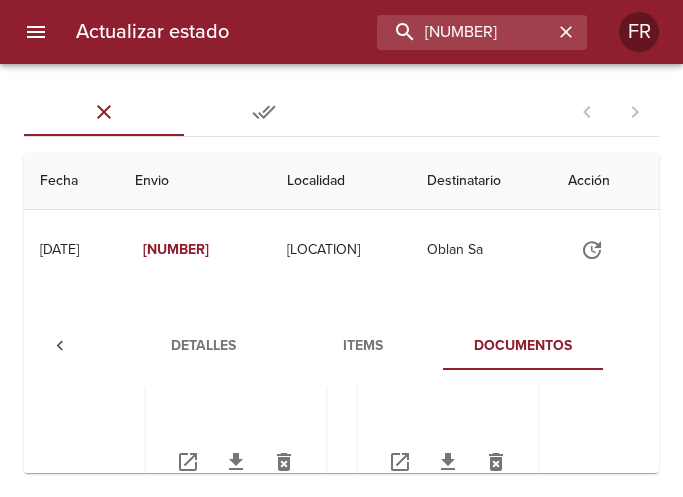 click at bounding box center [264, 112] 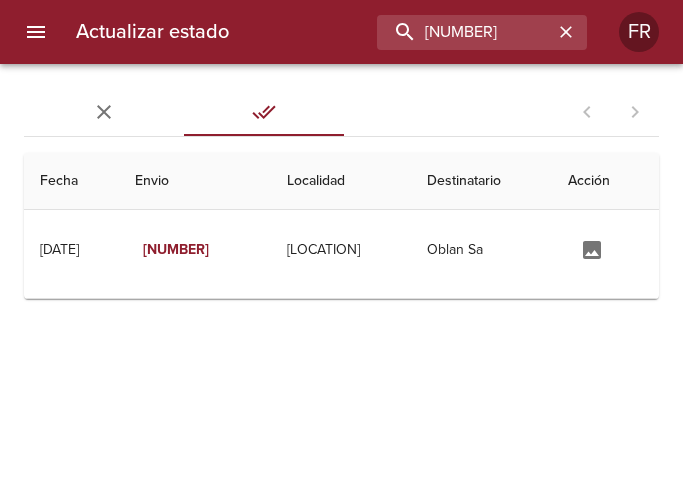click on "[DATE] [DATE] [NUMBER] [CITY] [COMPANY] Guia : [NUMBER]" at bounding box center (341, 280) 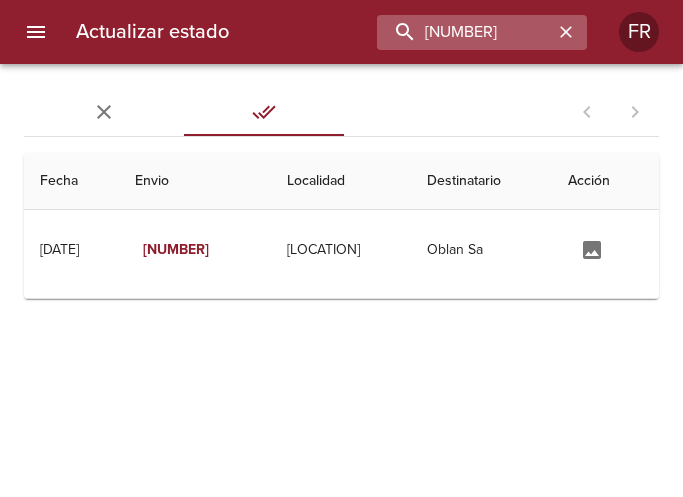click on "[NUMBER]" at bounding box center [482, 32] 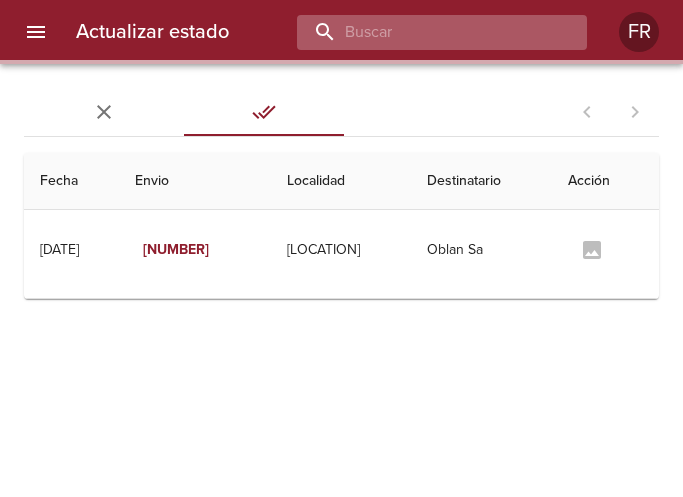 click at bounding box center [425, 32] 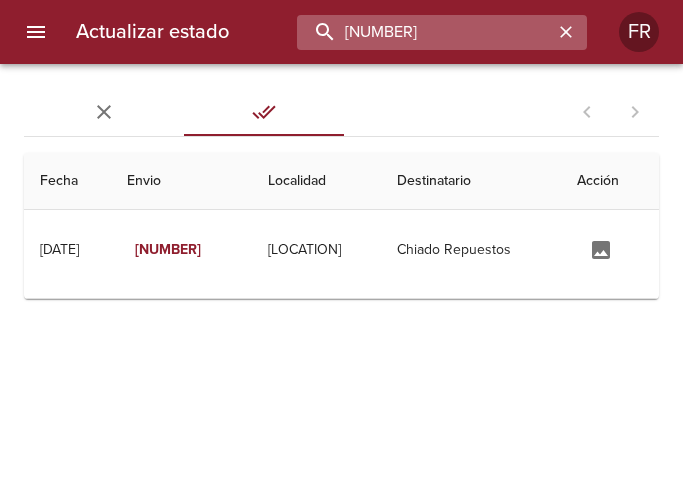 click on "[NUMBER]" at bounding box center [425, 32] 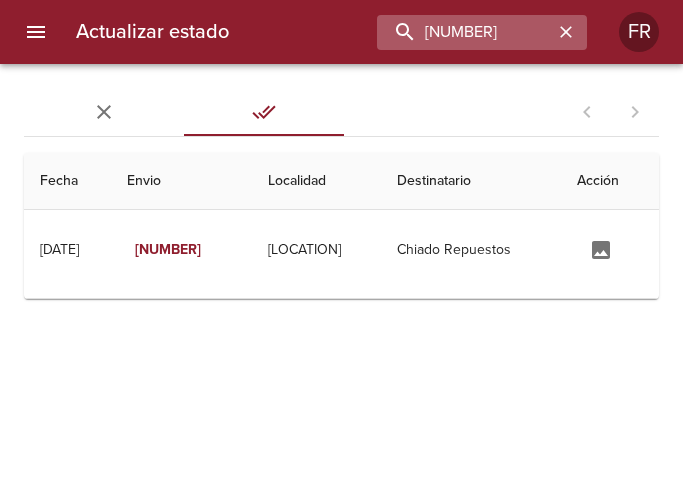 click at bounding box center (566, 32) 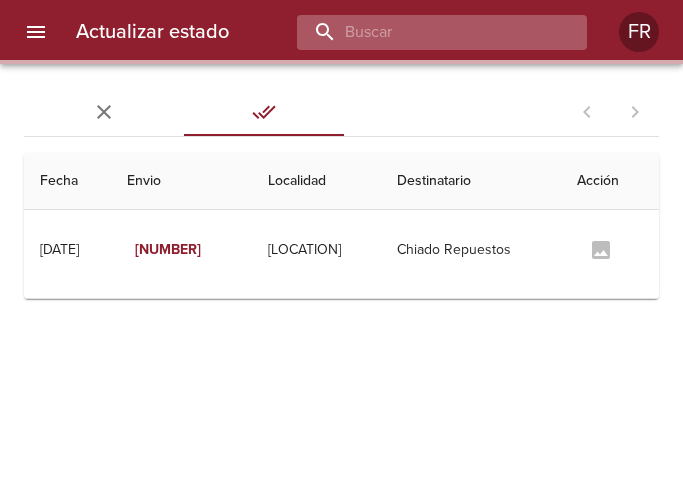 click at bounding box center (425, 32) 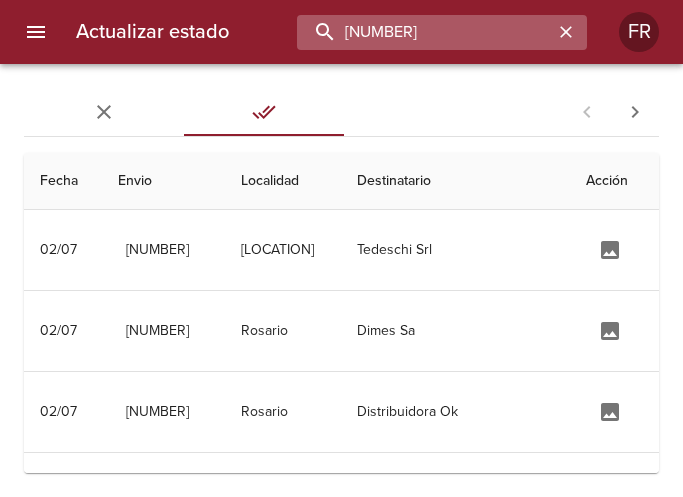 type on "[NUMBER]" 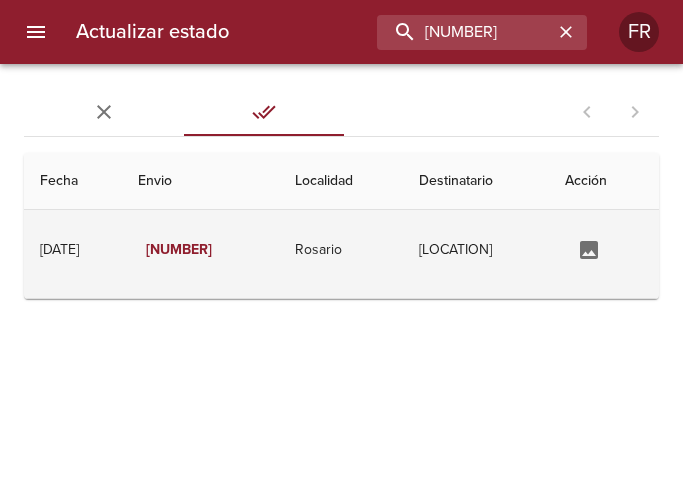click on "[LOCATION]" at bounding box center (476, 250) 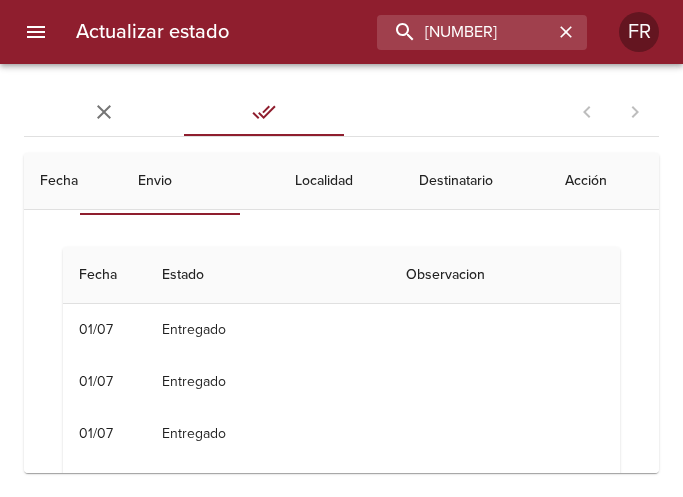 scroll, scrollTop: 100, scrollLeft: 0, axis: vertical 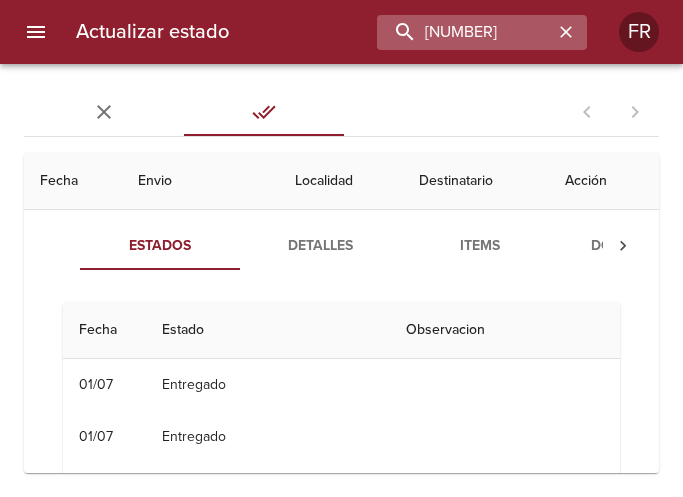click at bounding box center (566, 32) 